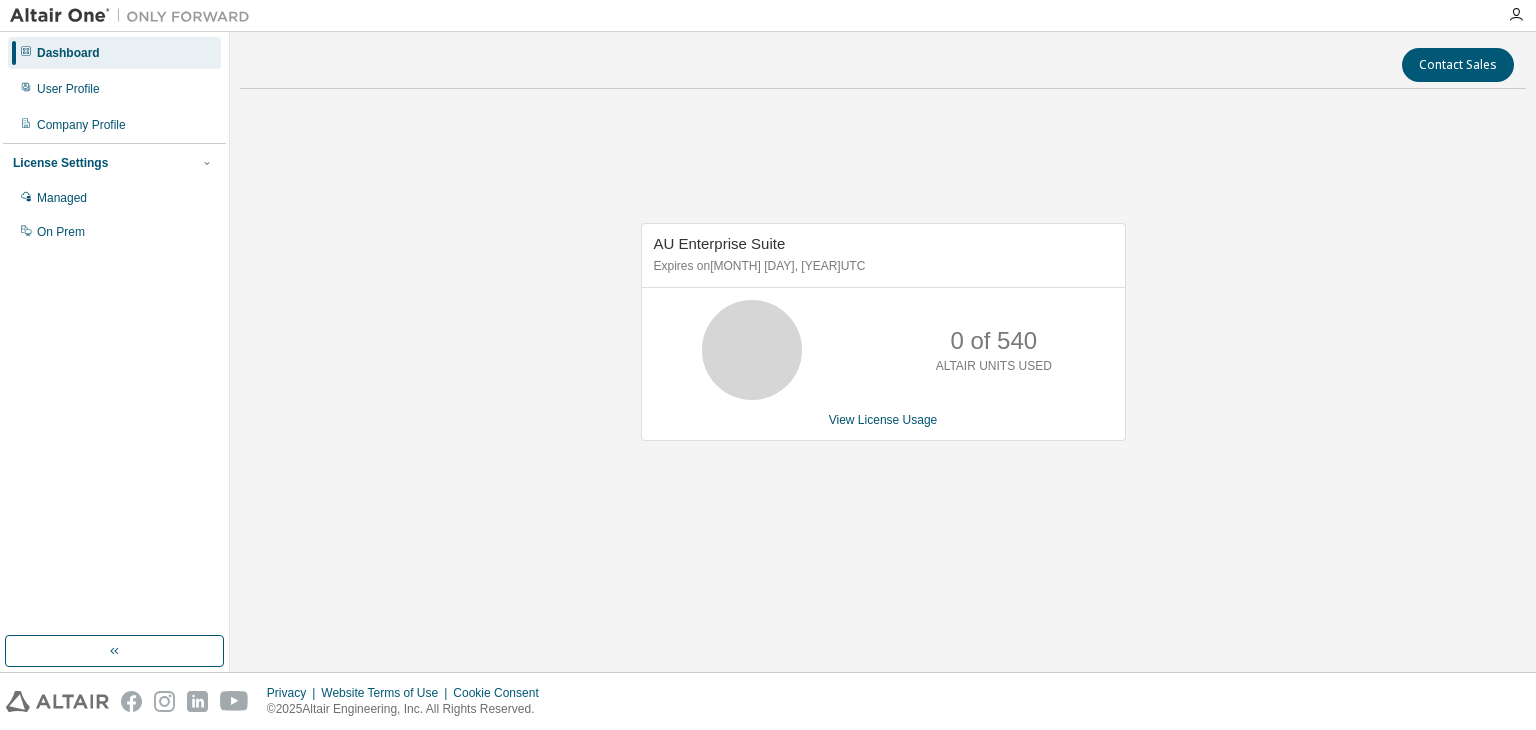 scroll, scrollTop: 0, scrollLeft: 0, axis: both 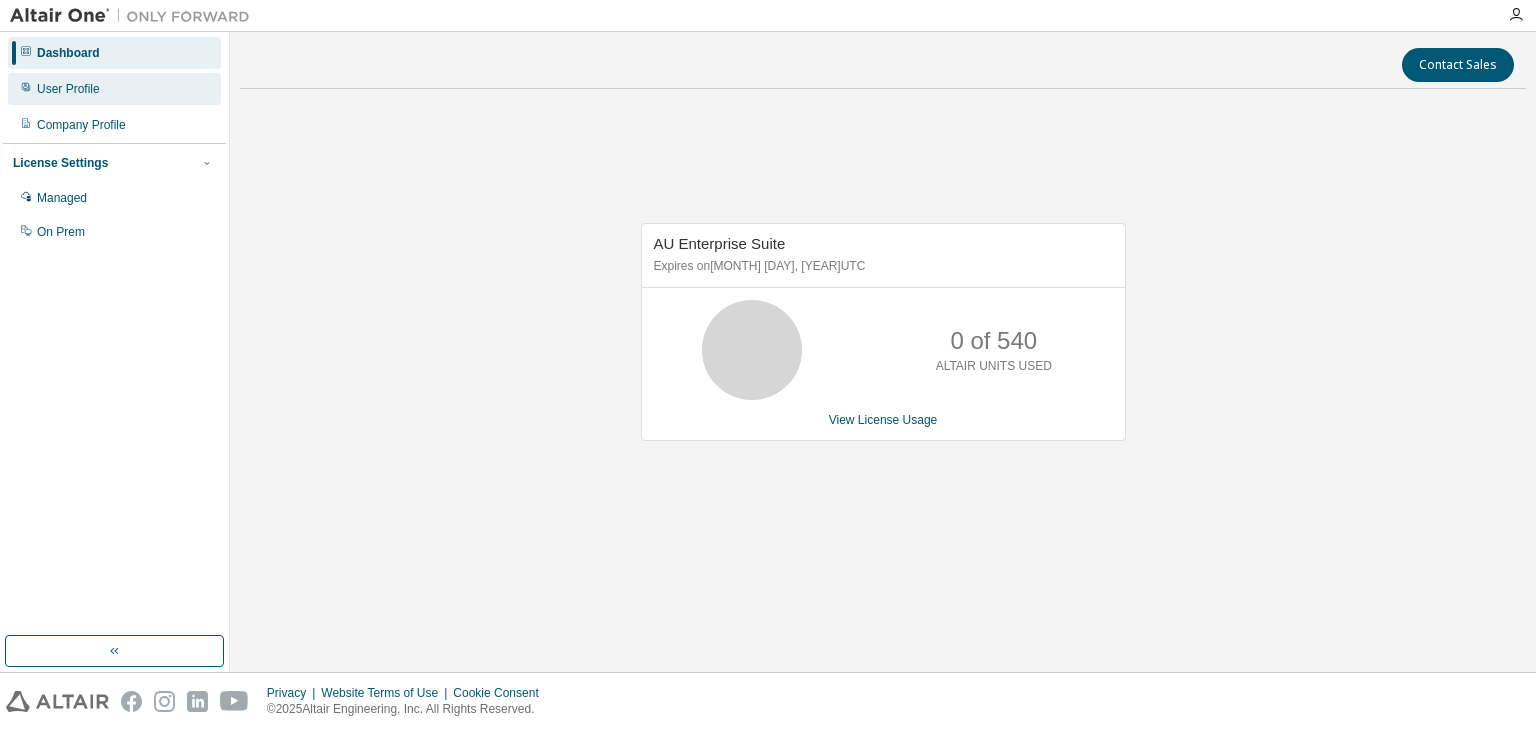 click on "User Profile" at bounding box center [68, 89] 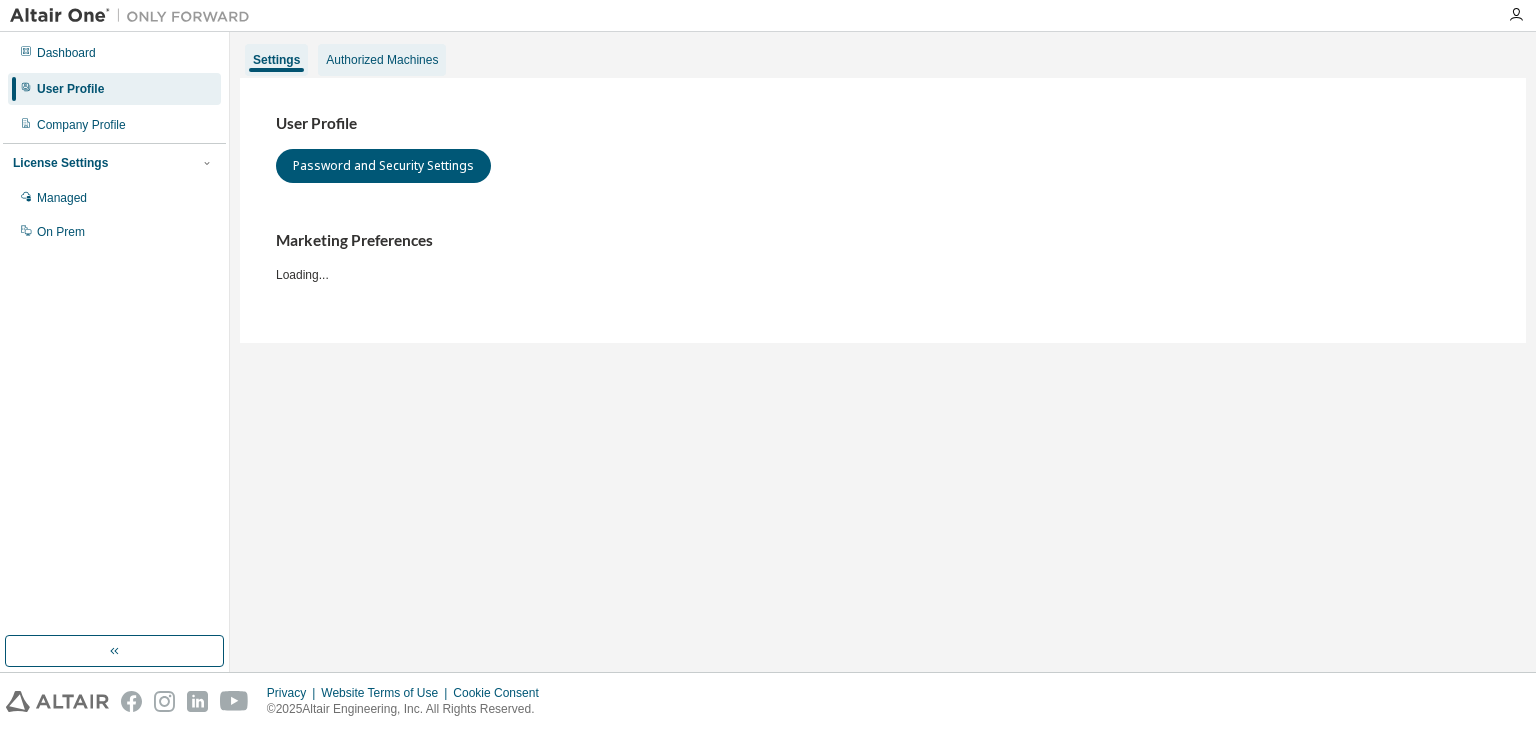 click on "Authorized Machines" at bounding box center [382, 60] 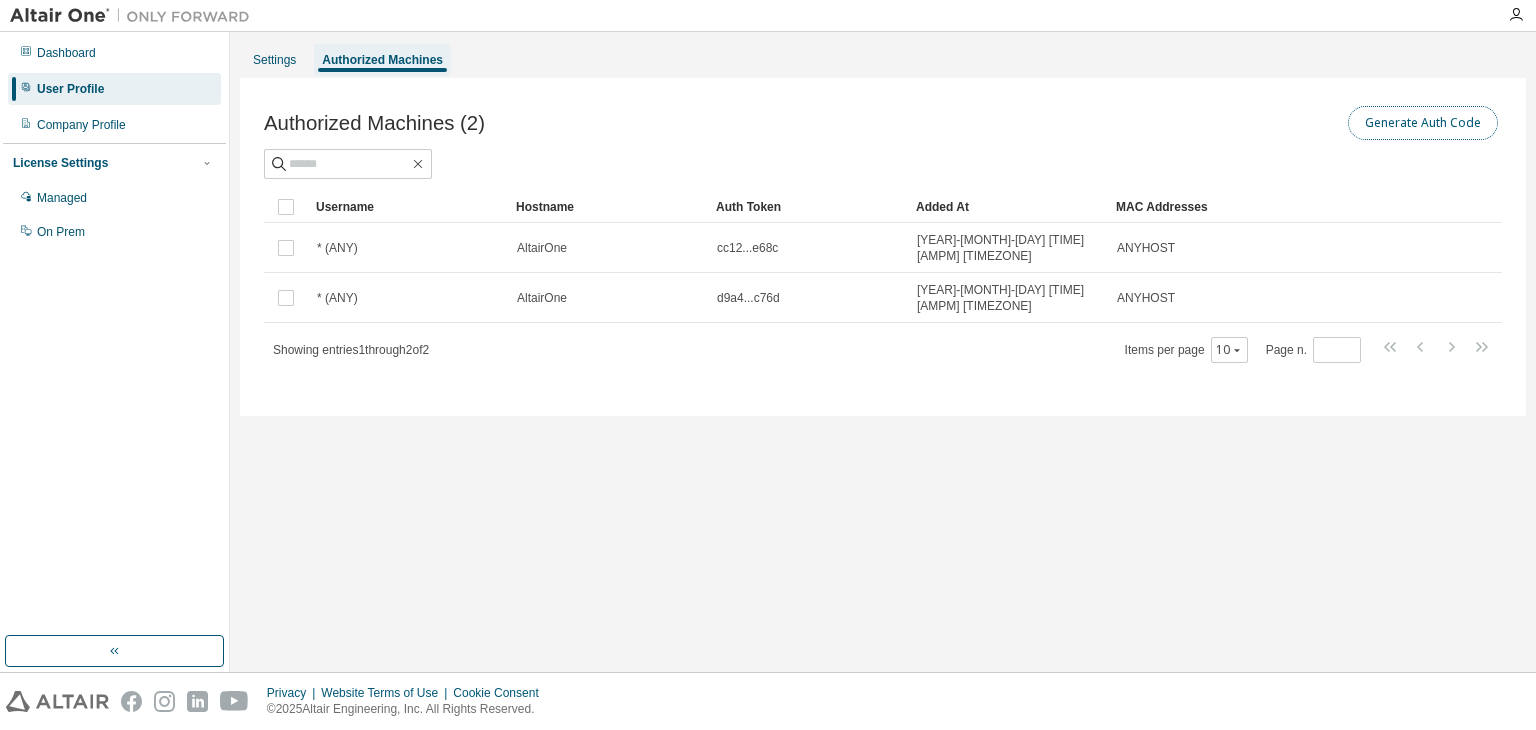 click on "Generate Auth Code" at bounding box center [1423, 123] 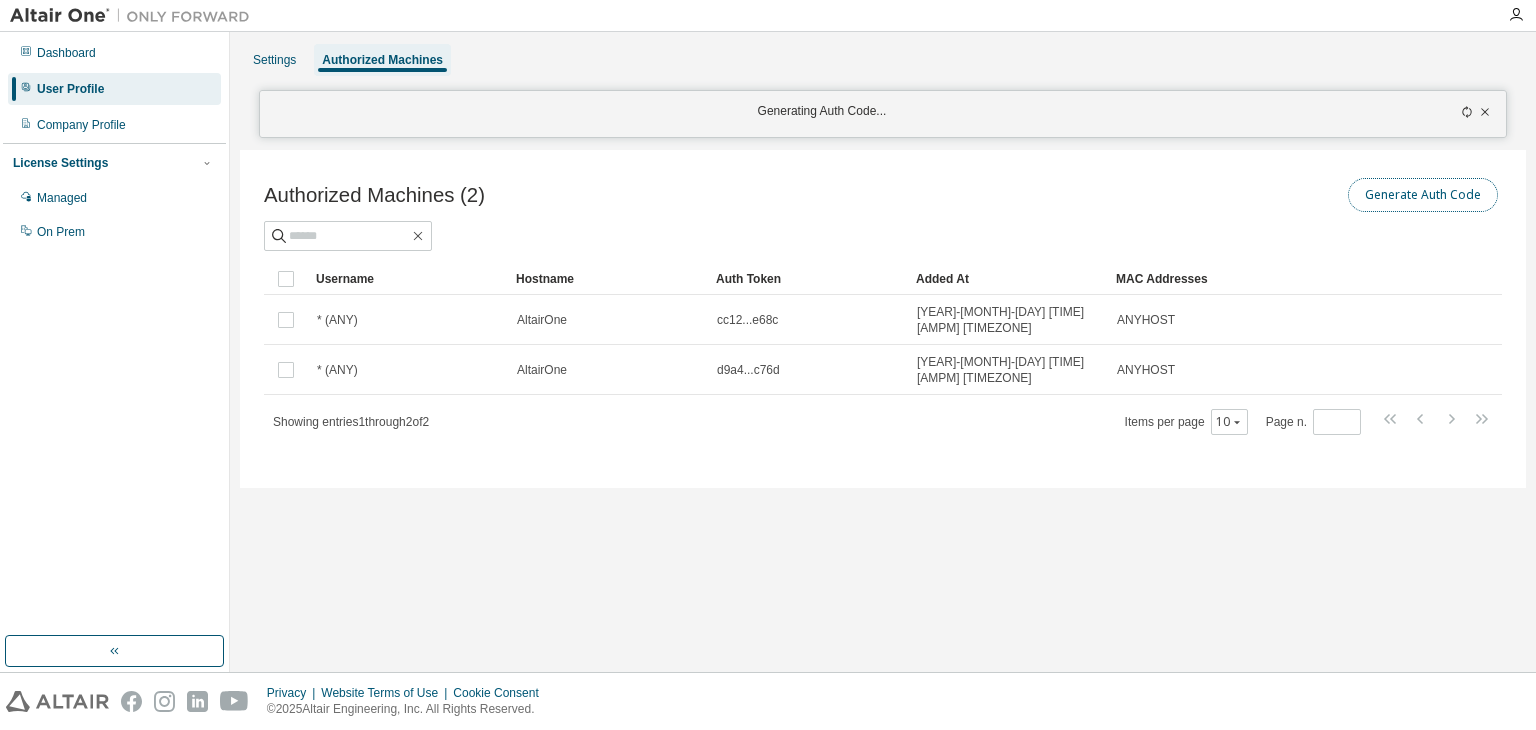 click on "Generate Auth Code" at bounding box center [1423, 195] 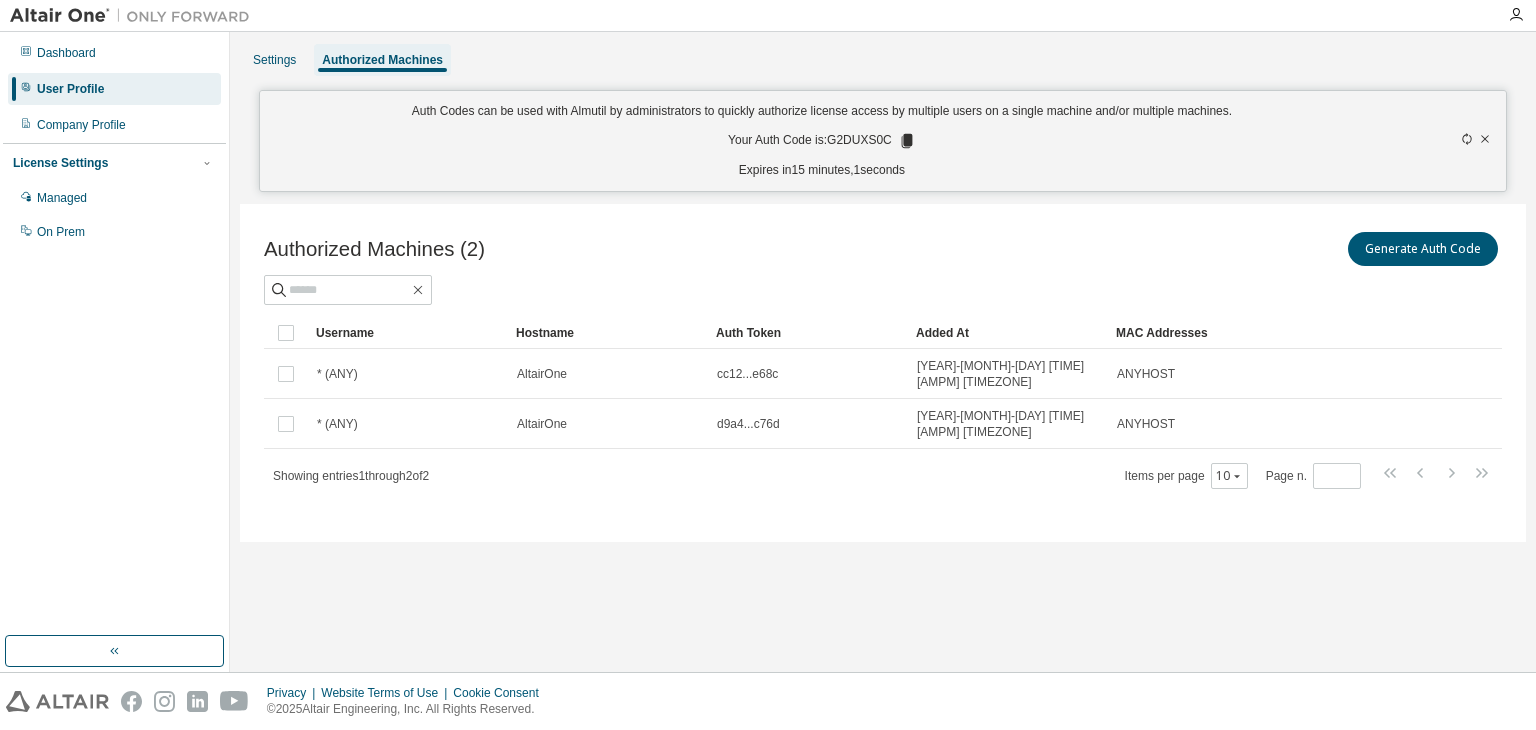 click on "Your Auth Code is:  G2DUXS0C" at bounding box center [822, 141] 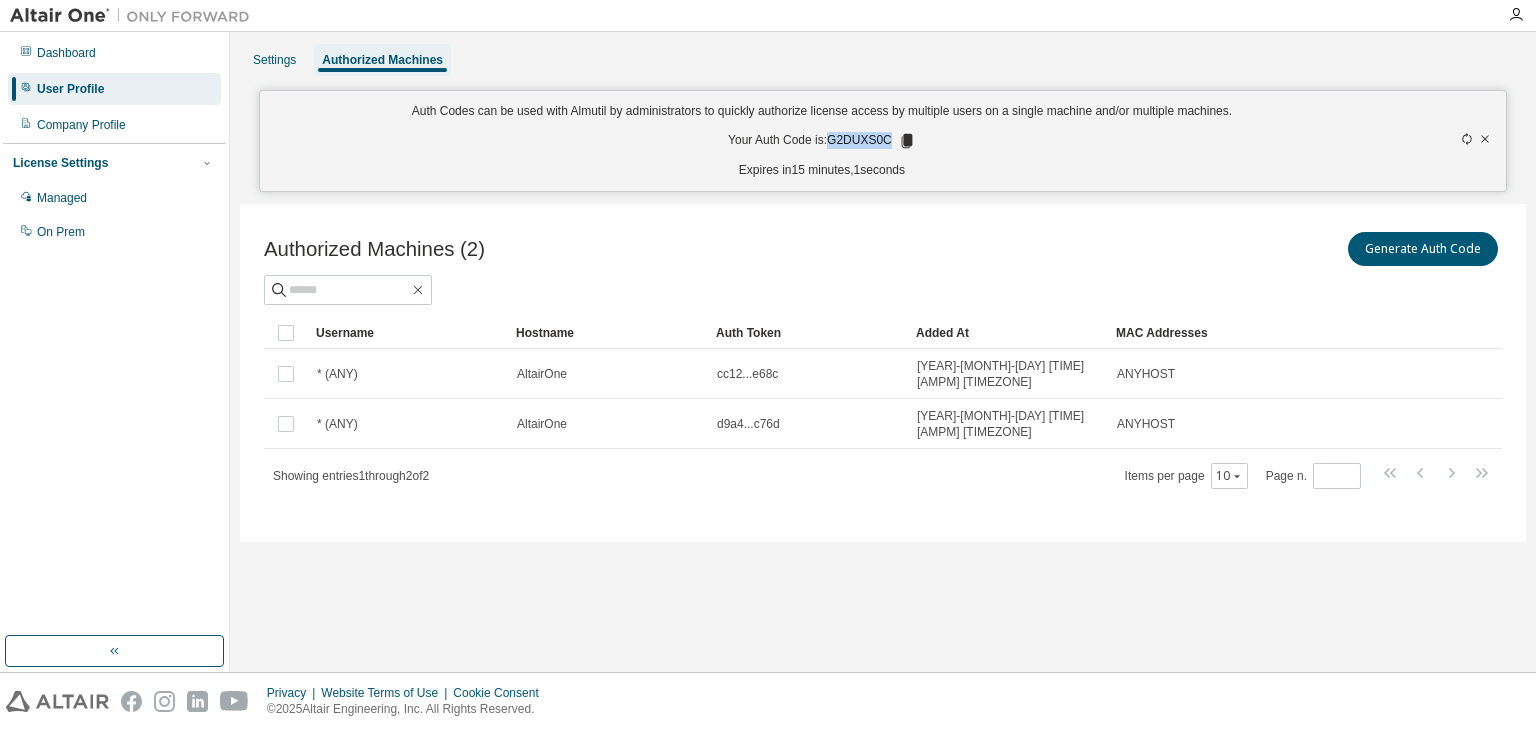 click on "Your Auth Code is:  G2DUXS0C" at bounding box center (822, 141) 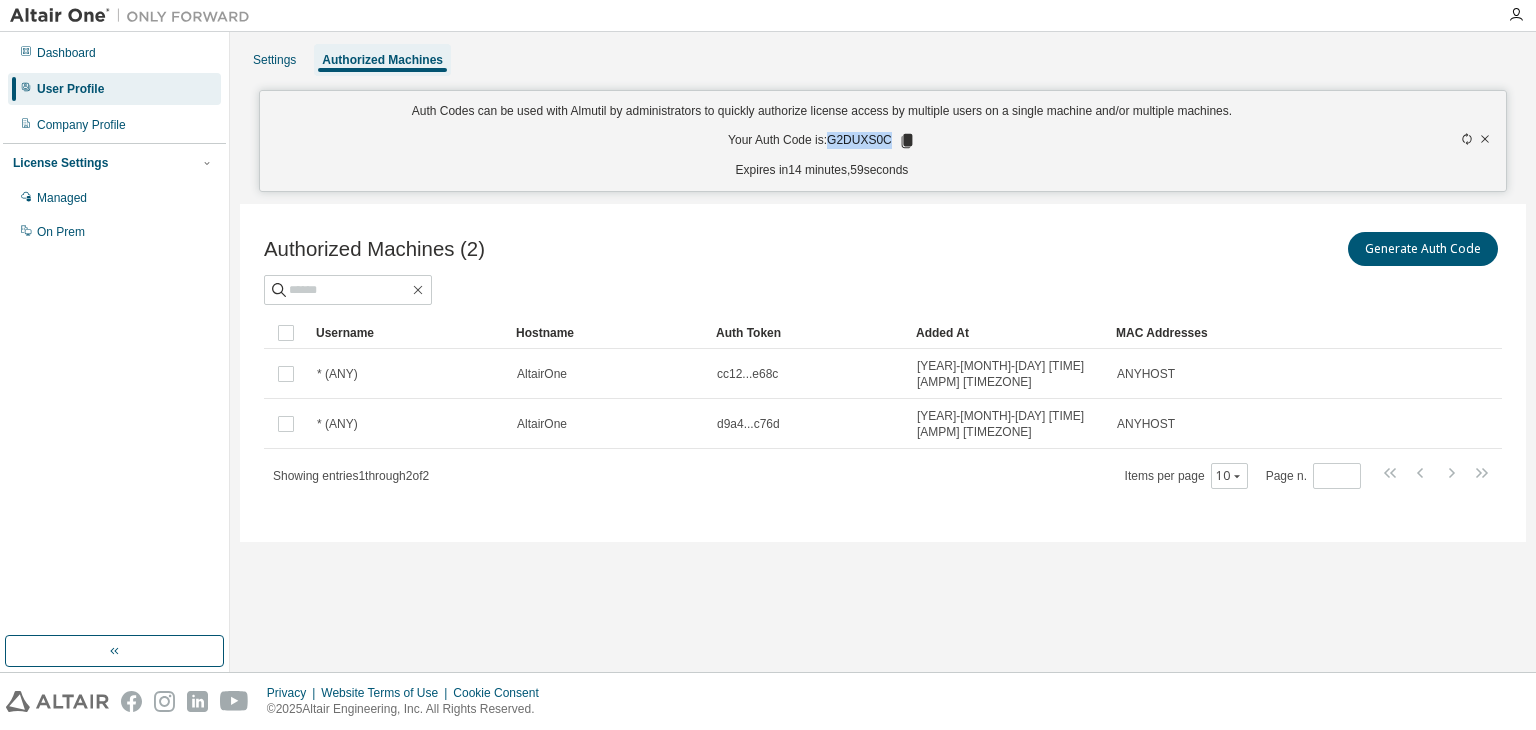 copy on "G2DUXS0C" 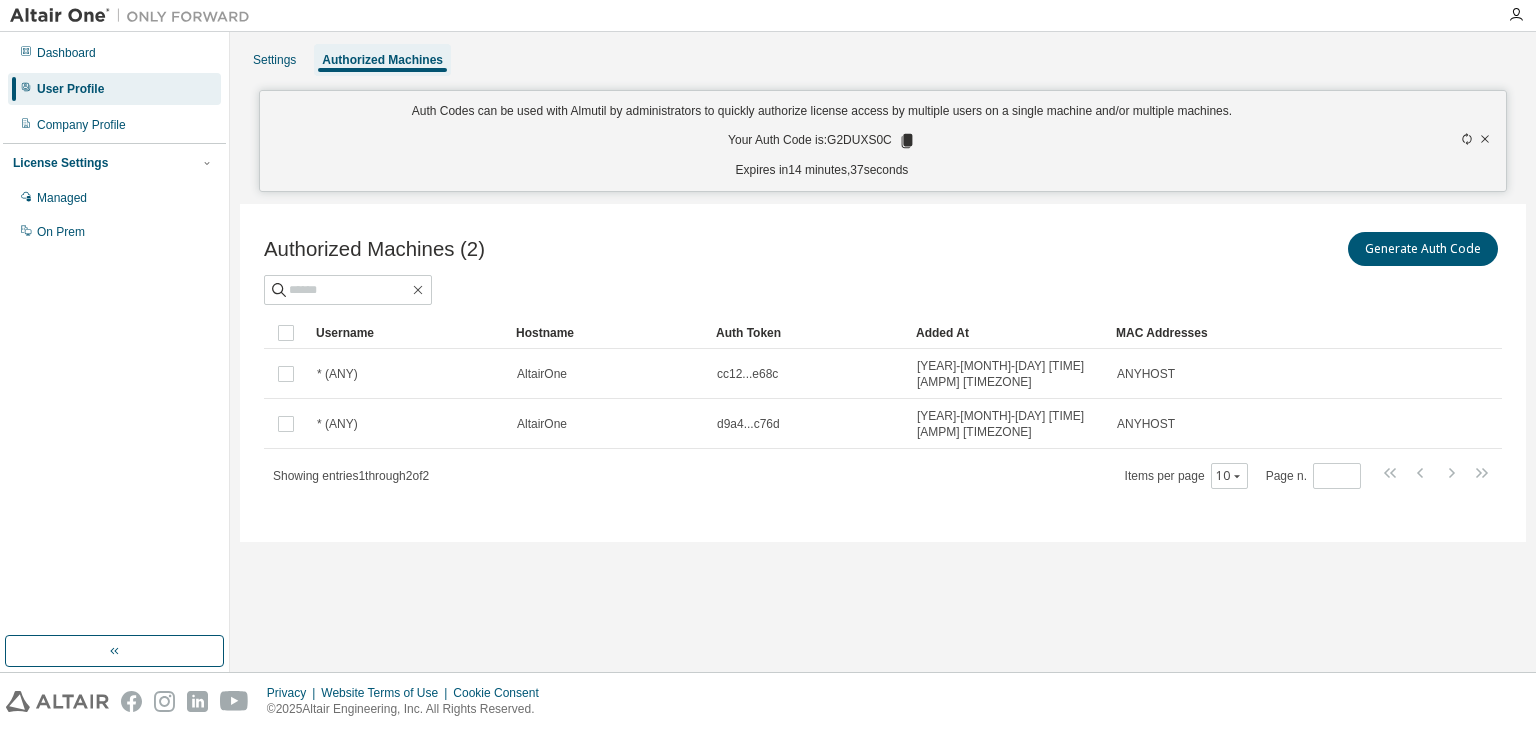 click on "Settings Authorized Machines Auth Codes can be used with Almutil by administrators to quickly authorize license access by multiple users on a single machine and/or multiple machines. Your Auth Code is:  G2DUXS0C   Expires in  14 minutes,  37  seconds Authorized Machines (2) Generate Auth Code Clear Load Save Save As Field Operator Value Select filter Select operand Add criteria Search Username Hostname Auth Token Added At MAC Addresses * (ANY) AltairOne cc12...e68c 2025-07-25 01:47:34 AM UTC ANYHOST * (ANY) AltairOne d9a4...c76d 2025-07-25 01:47:35 AM UTC ANYHOST Showing entries  1  through  2  of  2 Items per page 10 Page n. *" at bounding box center (883, 352) 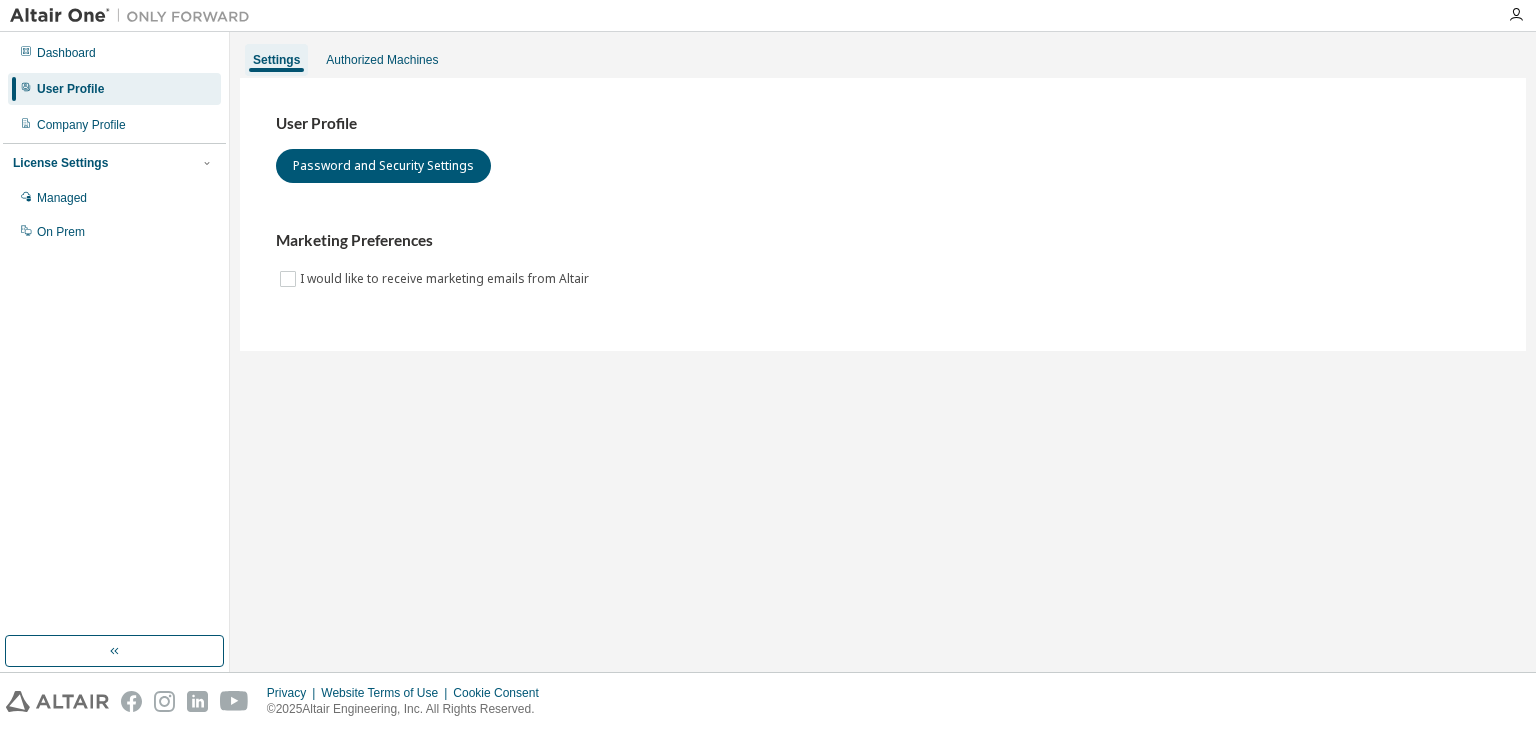scroll, scrollTop: 0, scrollLeft: 0, axis: both 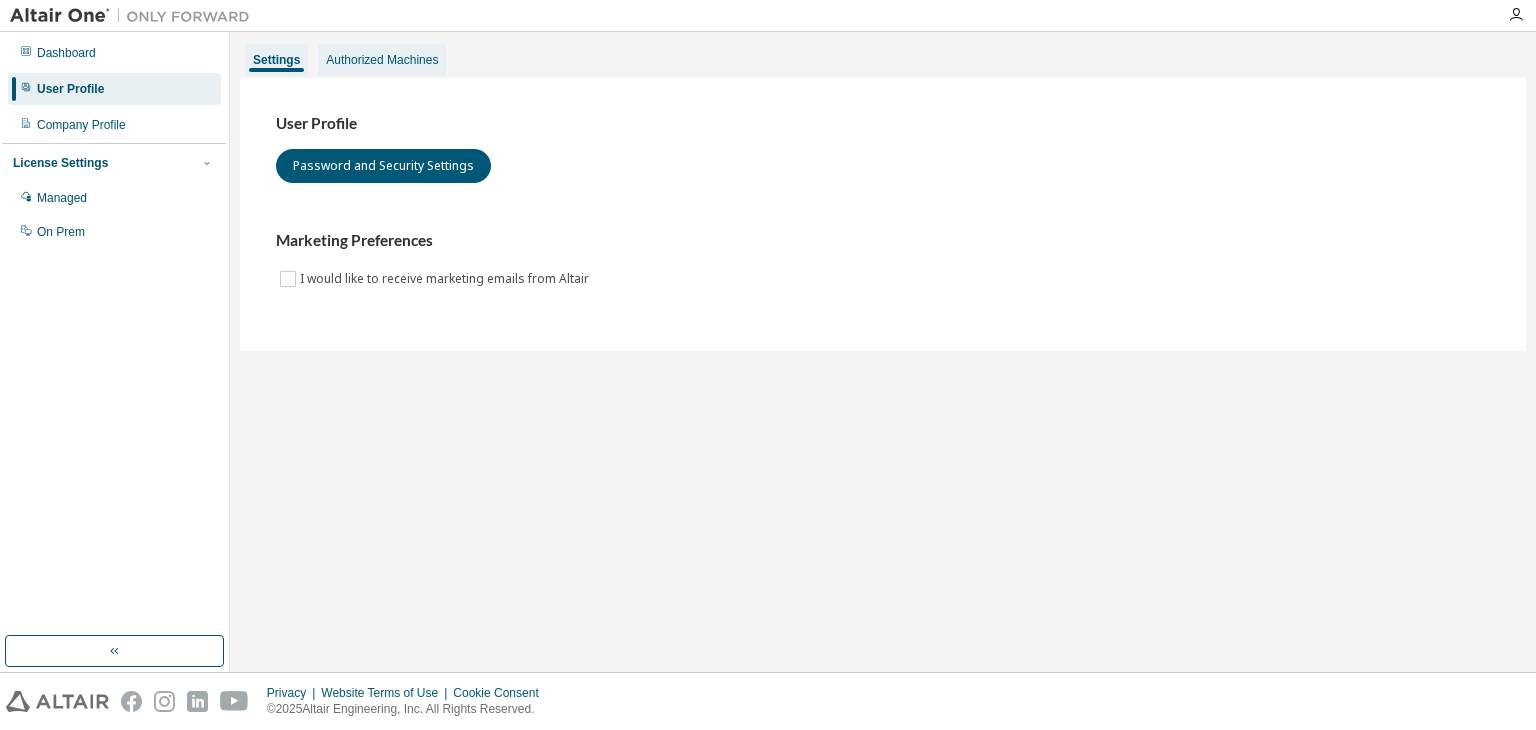 click on "Authorized Machines" at bounding box center (382, 60) 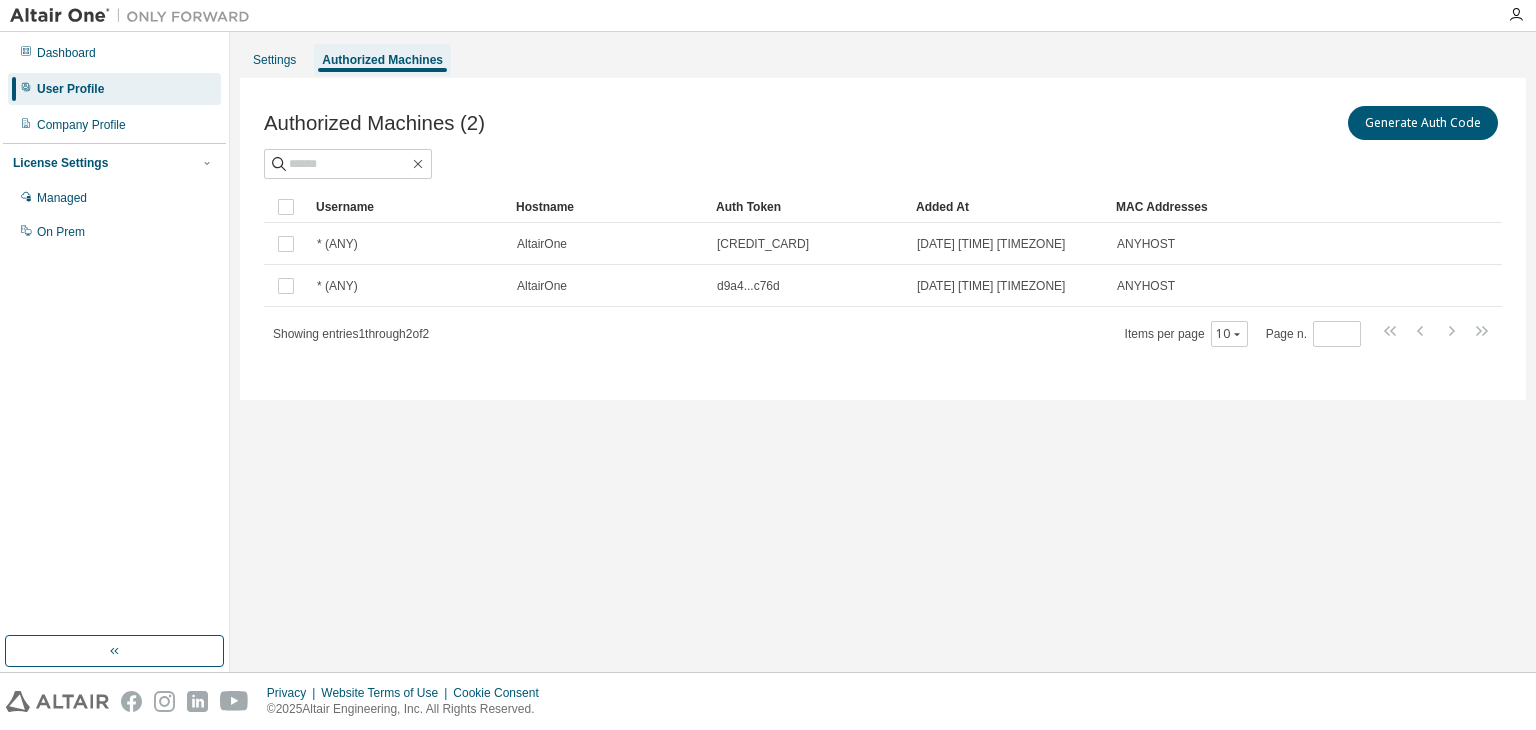 click on "Settings Authorized Machines Authorized Machines (2) Generate Auth Code Clear Load Save Save As Field Operator Value Select filter Select operand Add criteria Search Username Hostname Auth Token Added At MAC Addresses * (ANY) AltairOne cc12...e68c 2025-07-25 01:47:34 AM UTC ANYHOST * (ANY) AltairOne d9a4...c76d 2025-07-25 01:47:35 AM UTC ANYHOST Showing entries  1  through  2  of  2 Items per page 10 Page n. *" at bounding box center (883, 352) 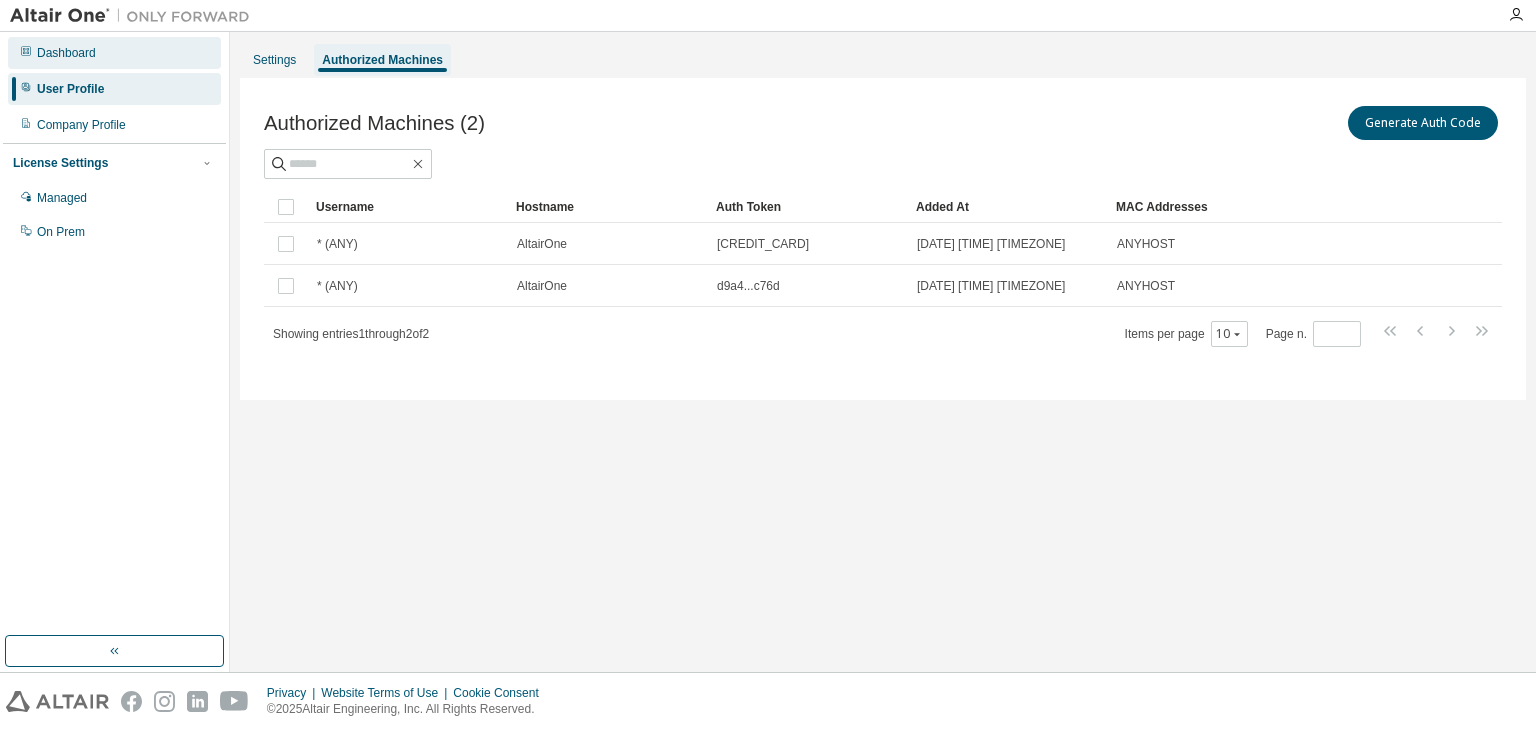 click on "Dashboard" at bounding box center [114, 53] 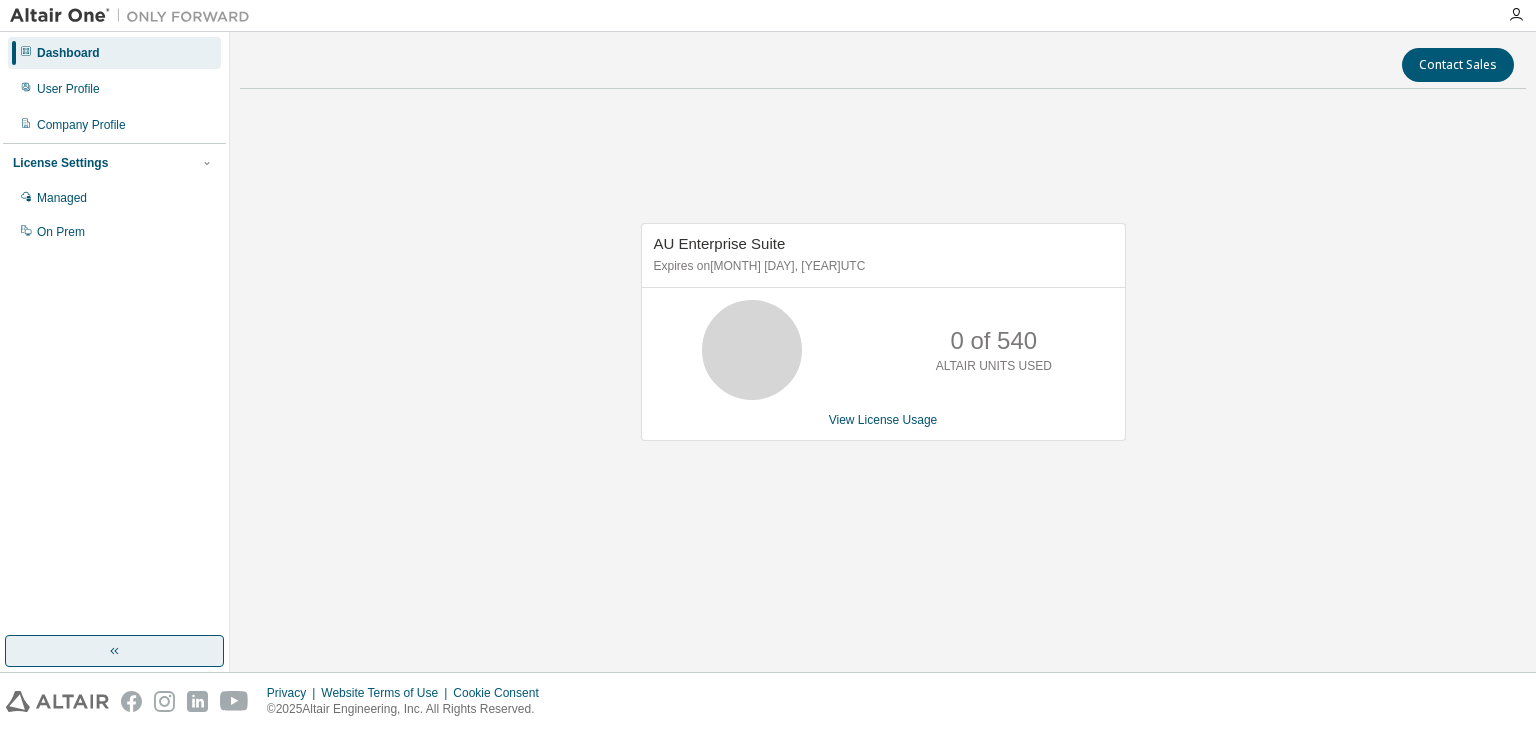 click at bounding box center [114, 651] 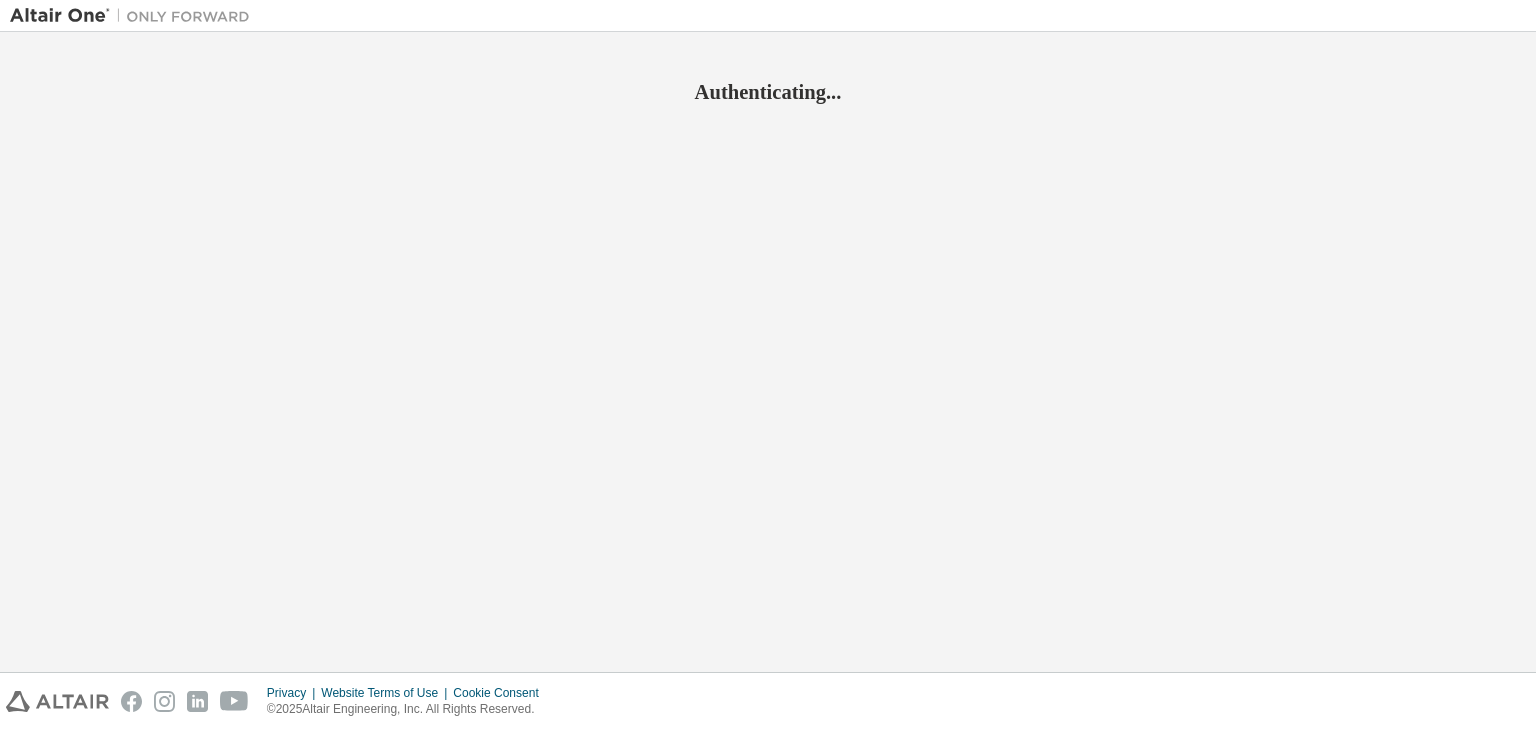 scroll, scrollTop: 0, scrollLeft: 0, axis: both 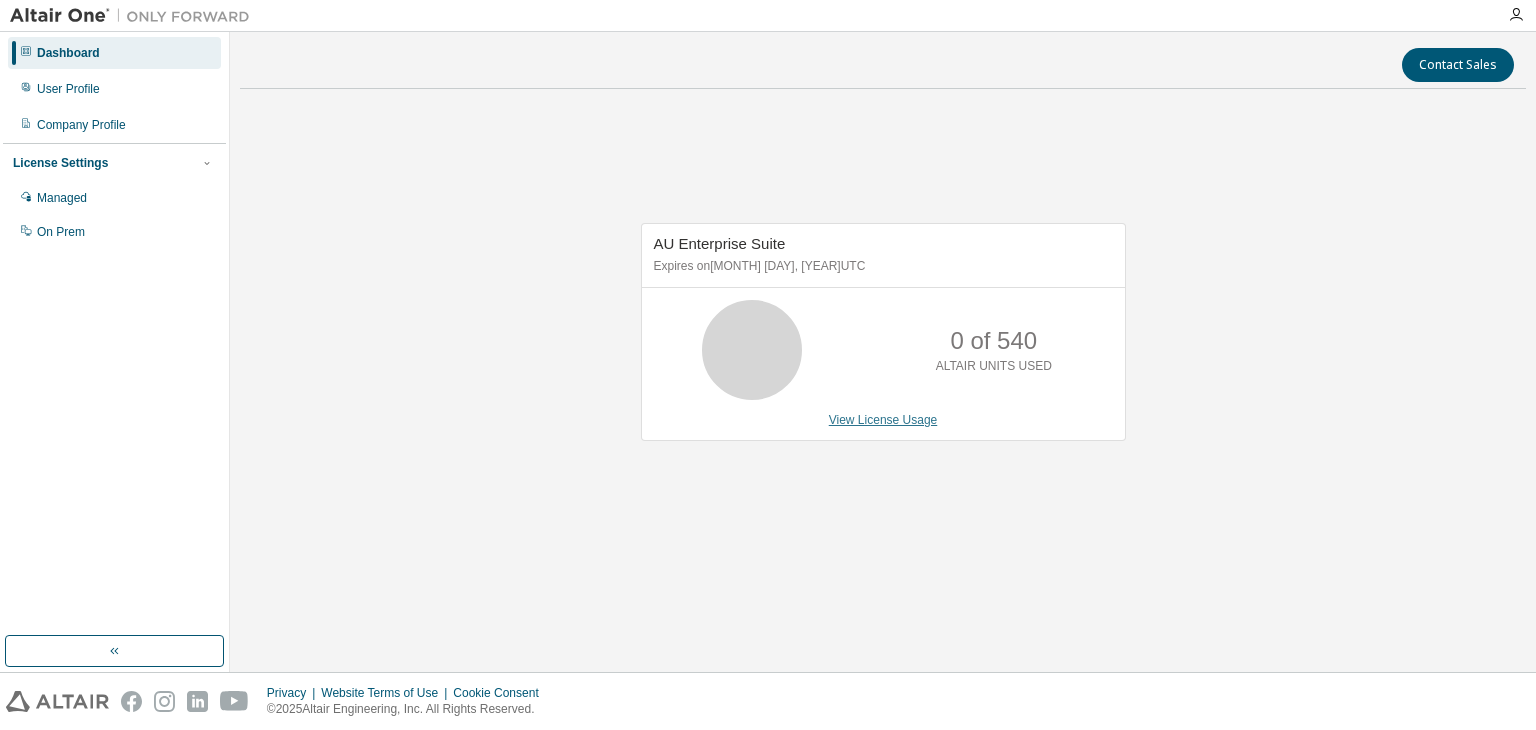 click on "View License Usage" at bounding box center (883, 420) 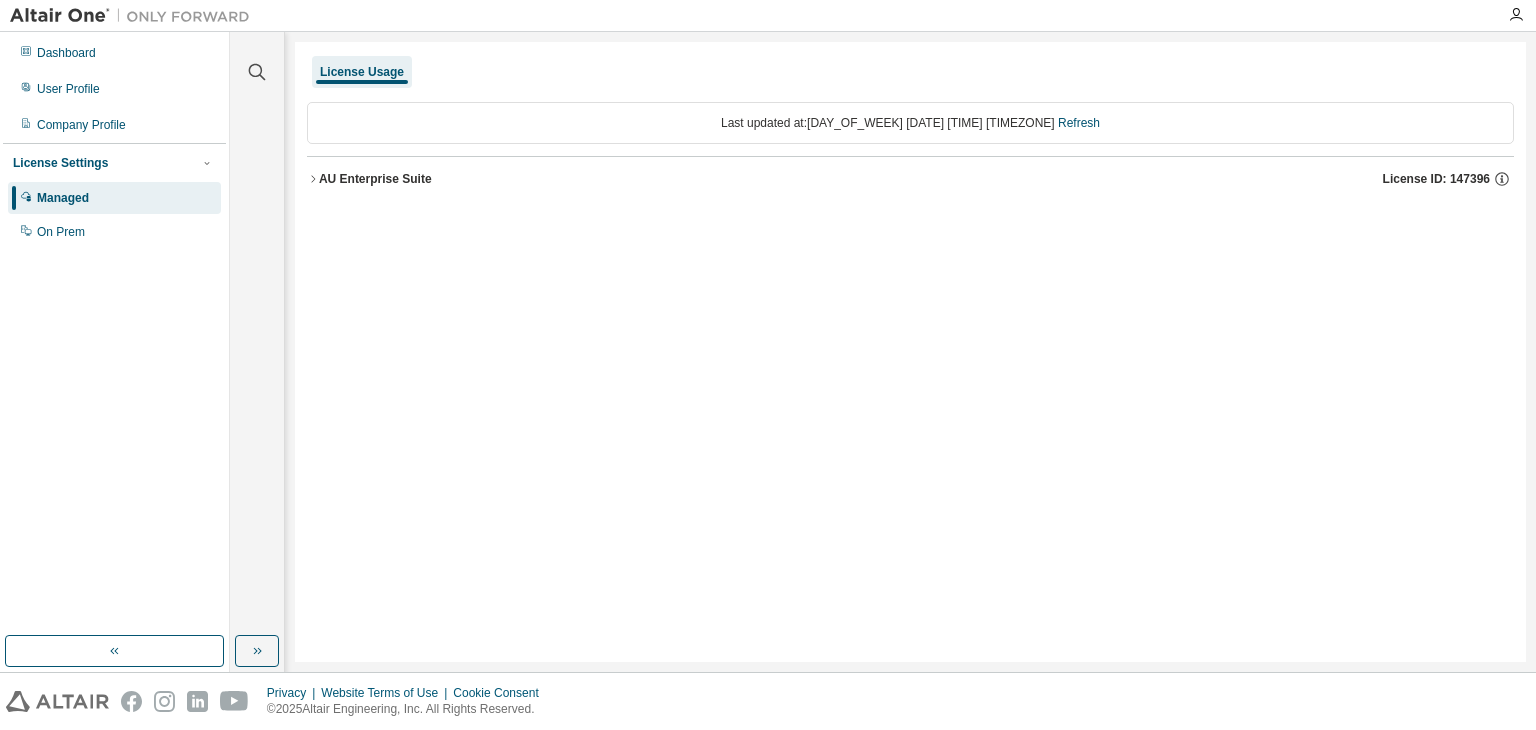 click 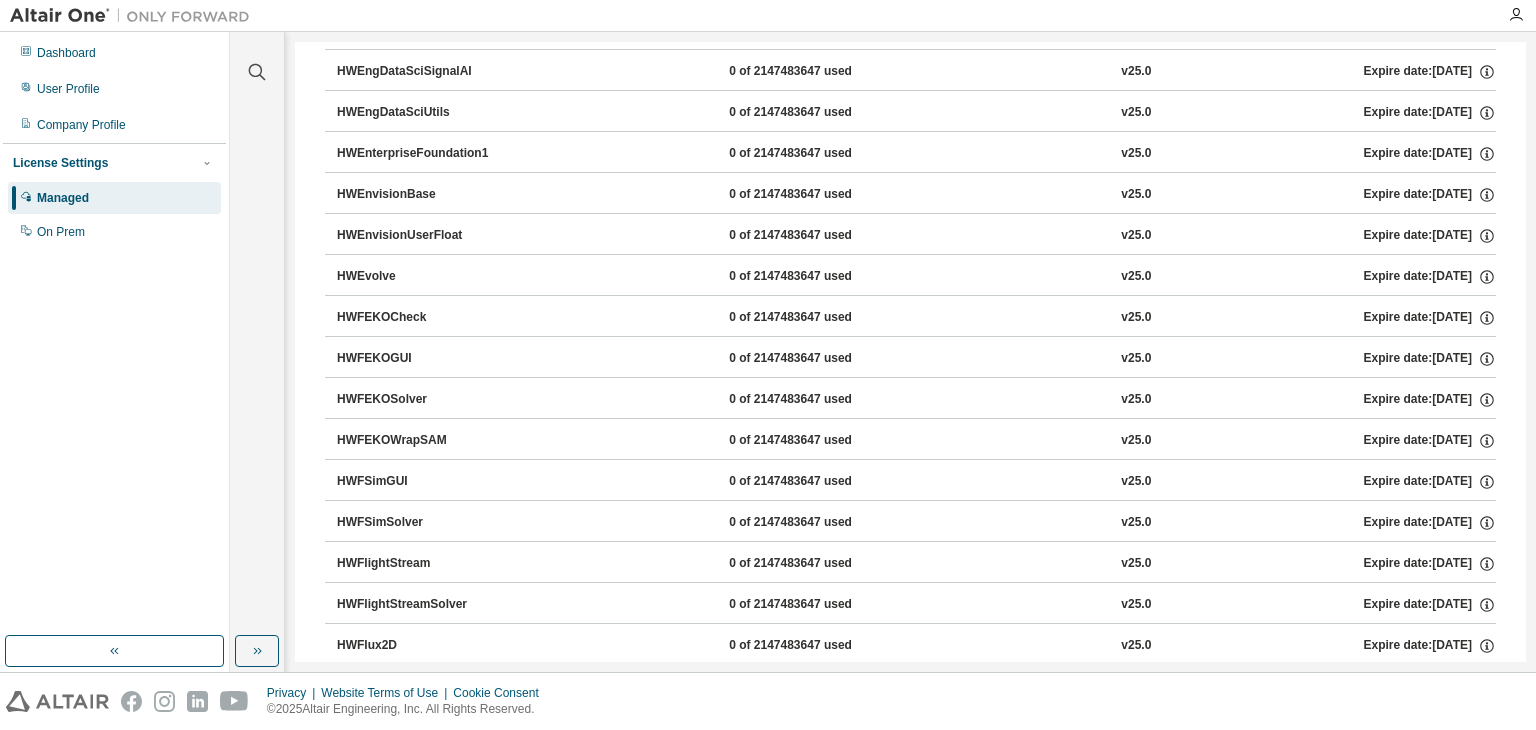 scroll, scrollTop: 3600, scrollLeft: 0, axis: vertical 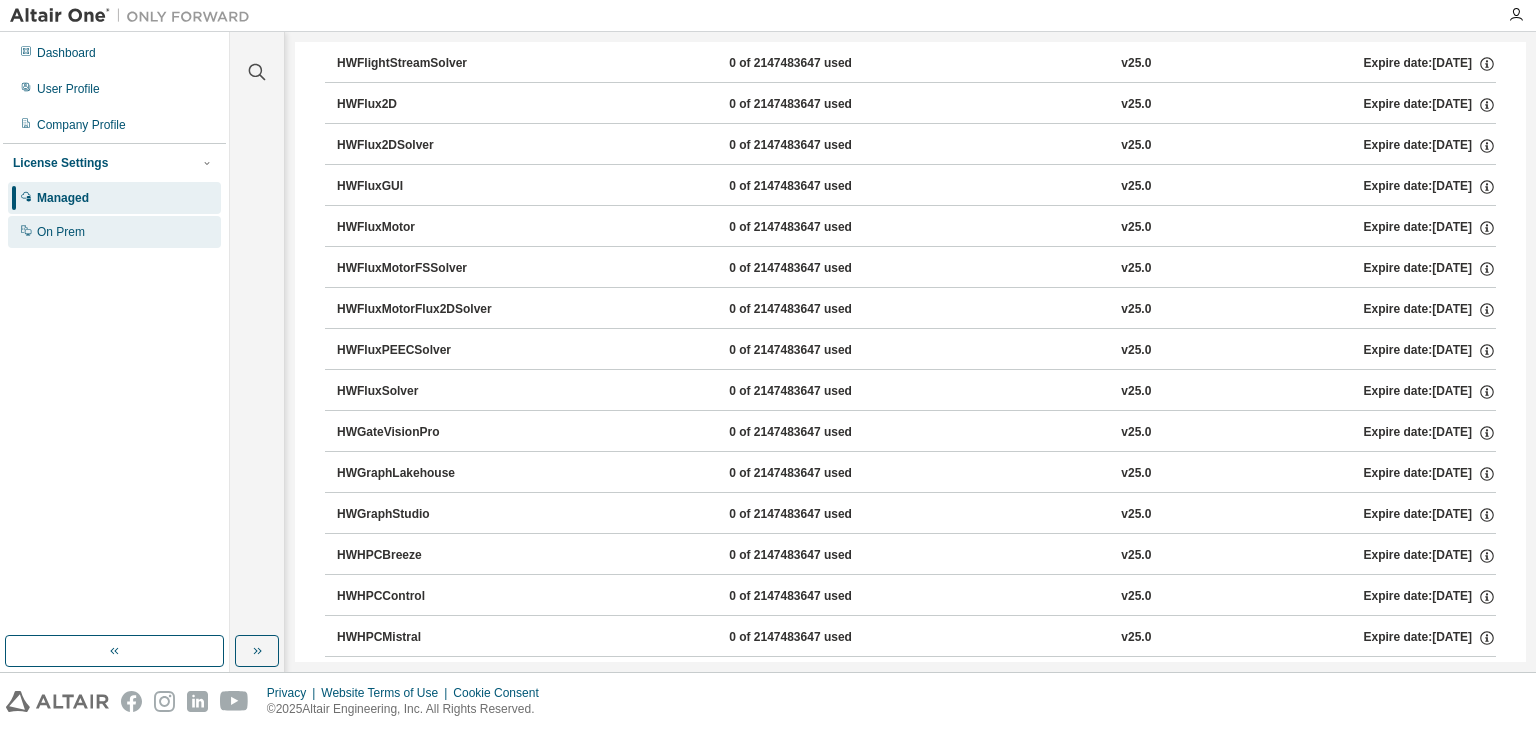 click on "On Prem" at bounding box center (114, 232) 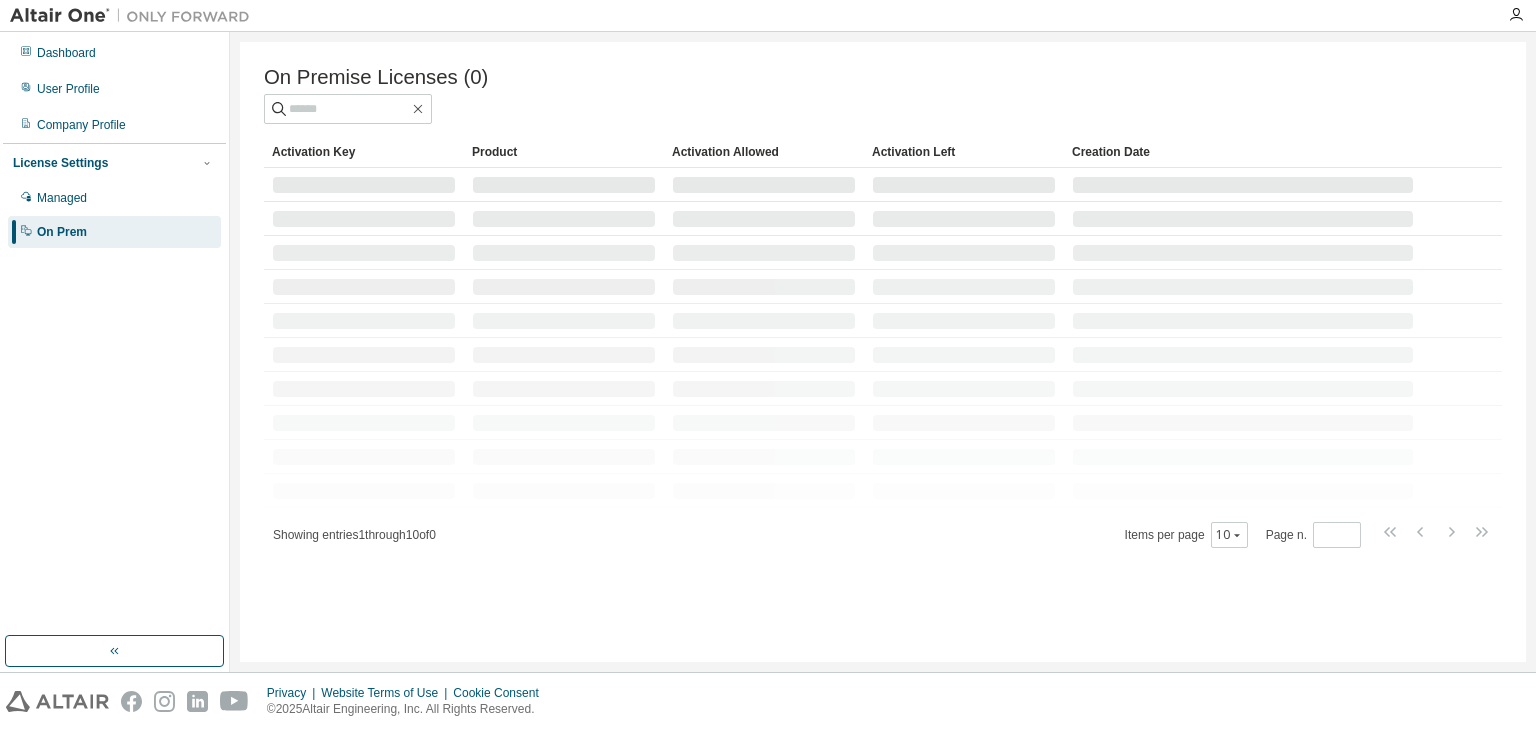 scroll, scrollTop: 0, scrollLeft: 0, axis: both 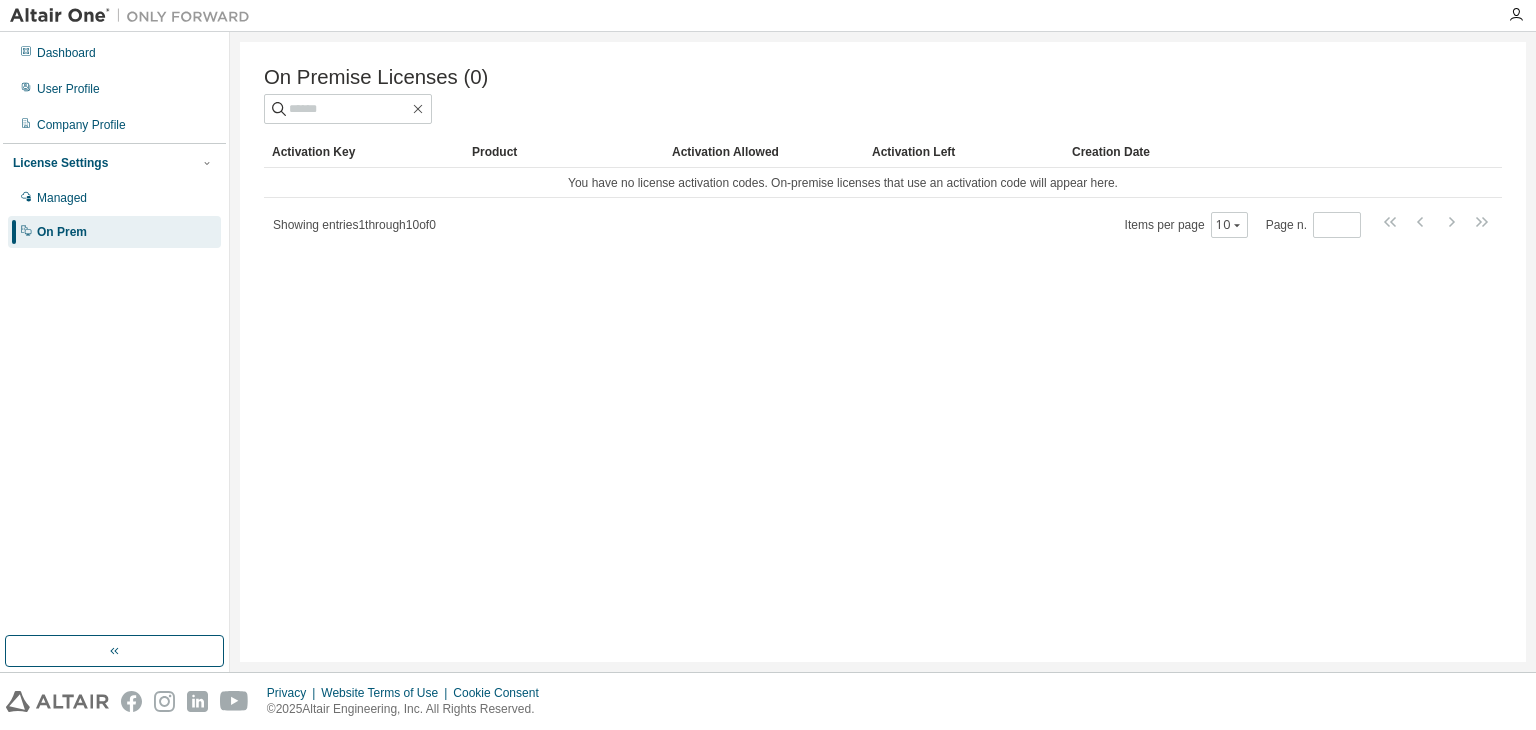 click at bounding box center [135, 16] 